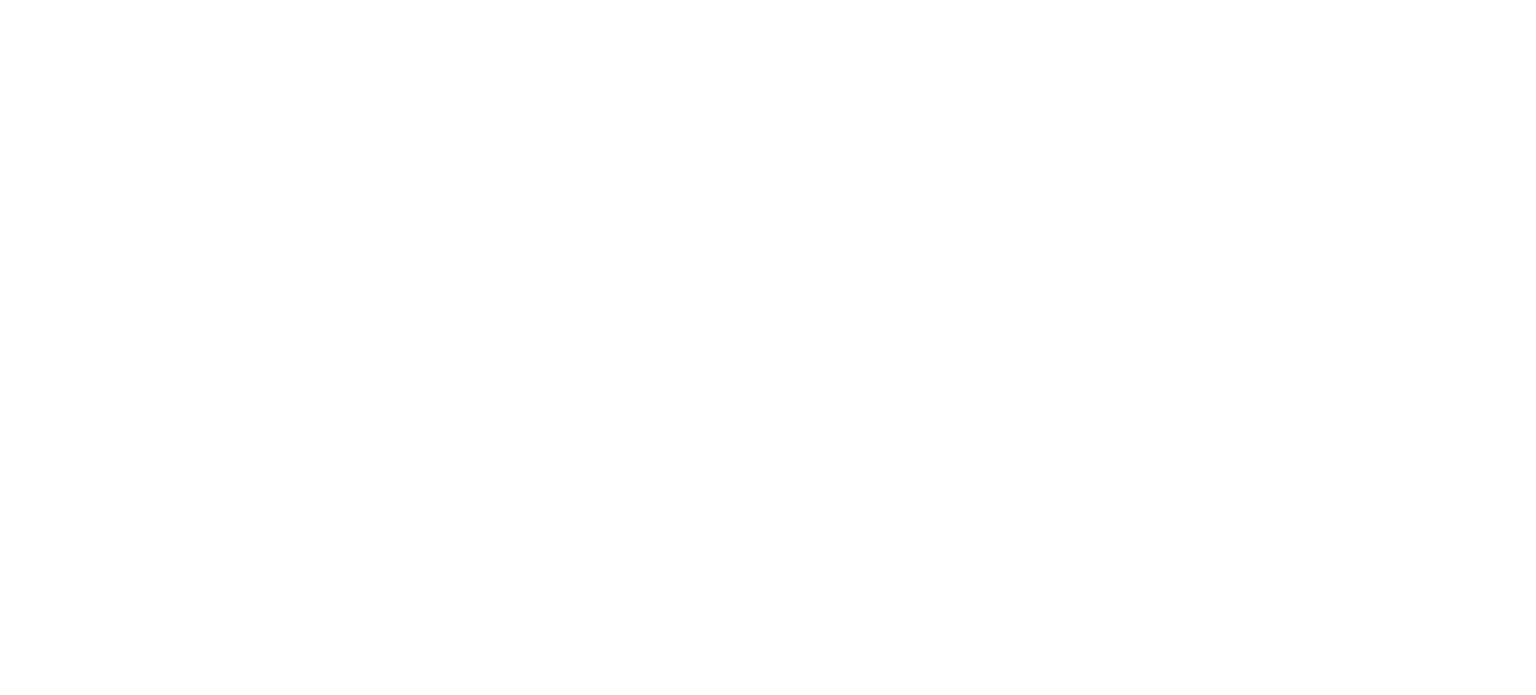 scroll, scrollTop: 0, scrollLeft: 0, axis: both 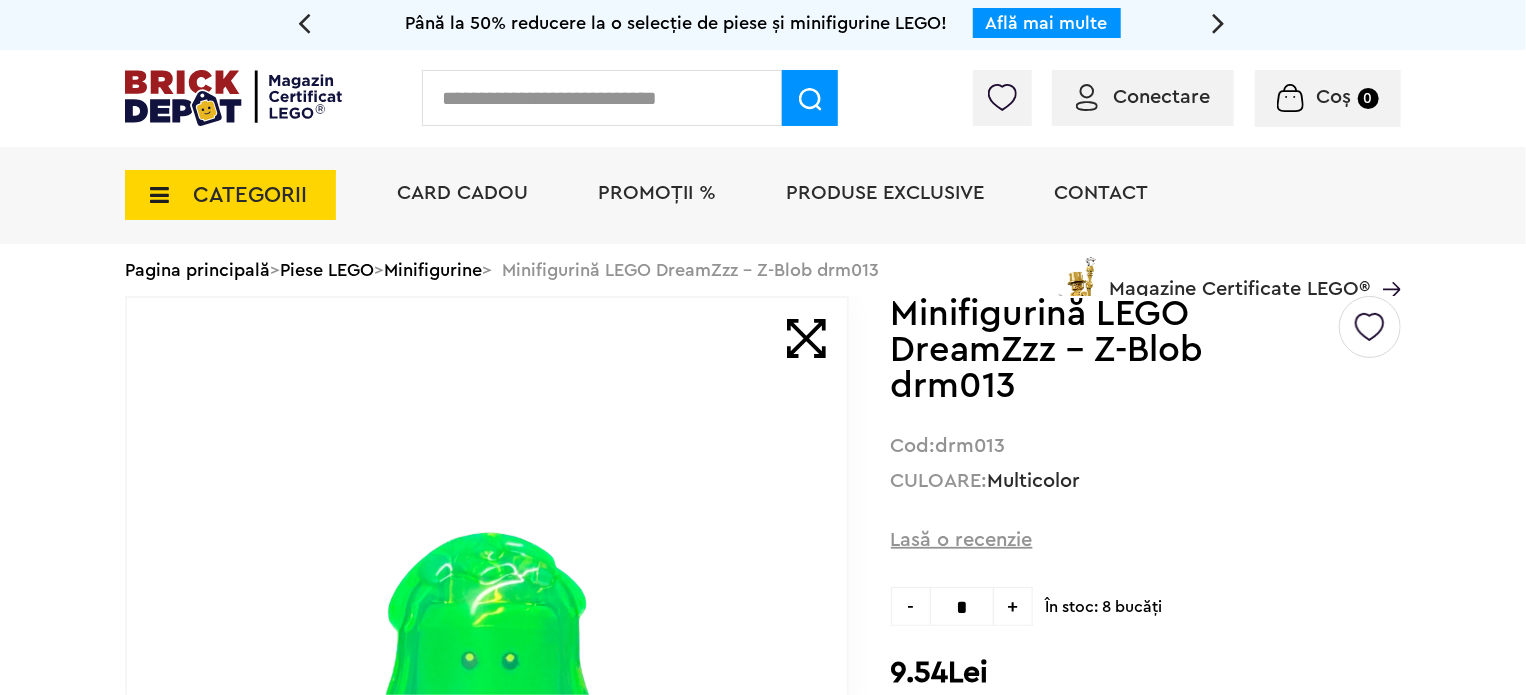 click on "Card Cadou    PROMOȚII %    Produse exclusive    Contact    Magazine Certificate LEGO®" at bounding box center [889, 229] 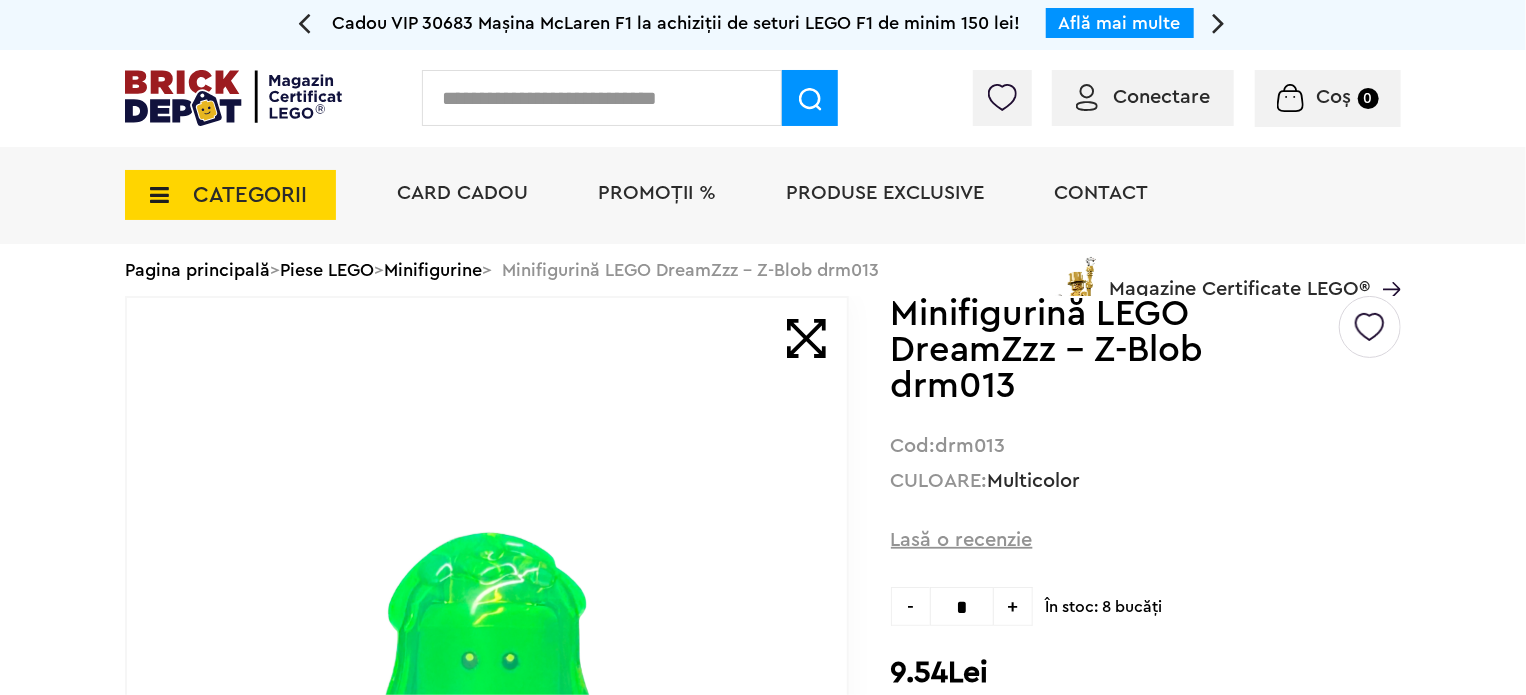 click on "Card Cadou    PROMOȚII %    Produse exclusive    Contact    Magazine Certificate LEGO®" at bounding box center [889, 229] 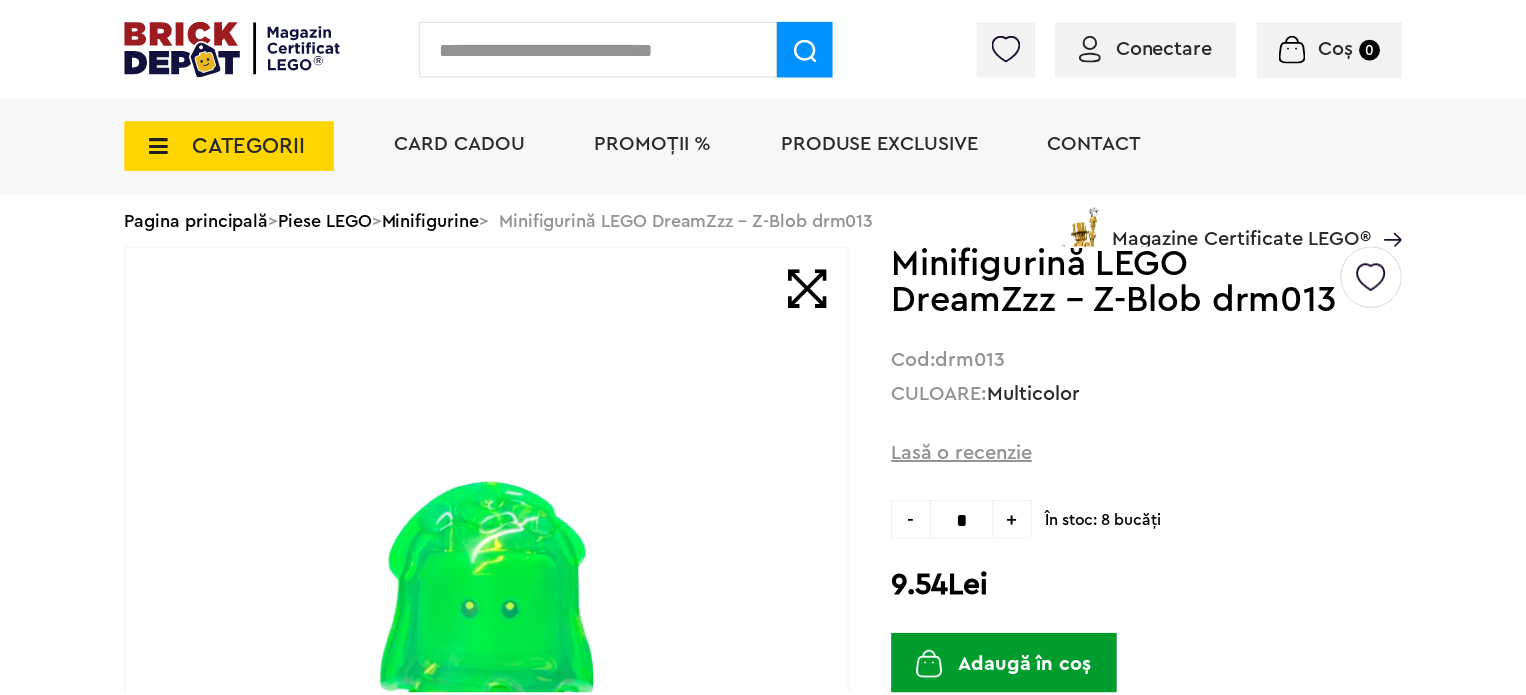 scroll, scrollTop: 0, scrollLeft: 0, axis: both 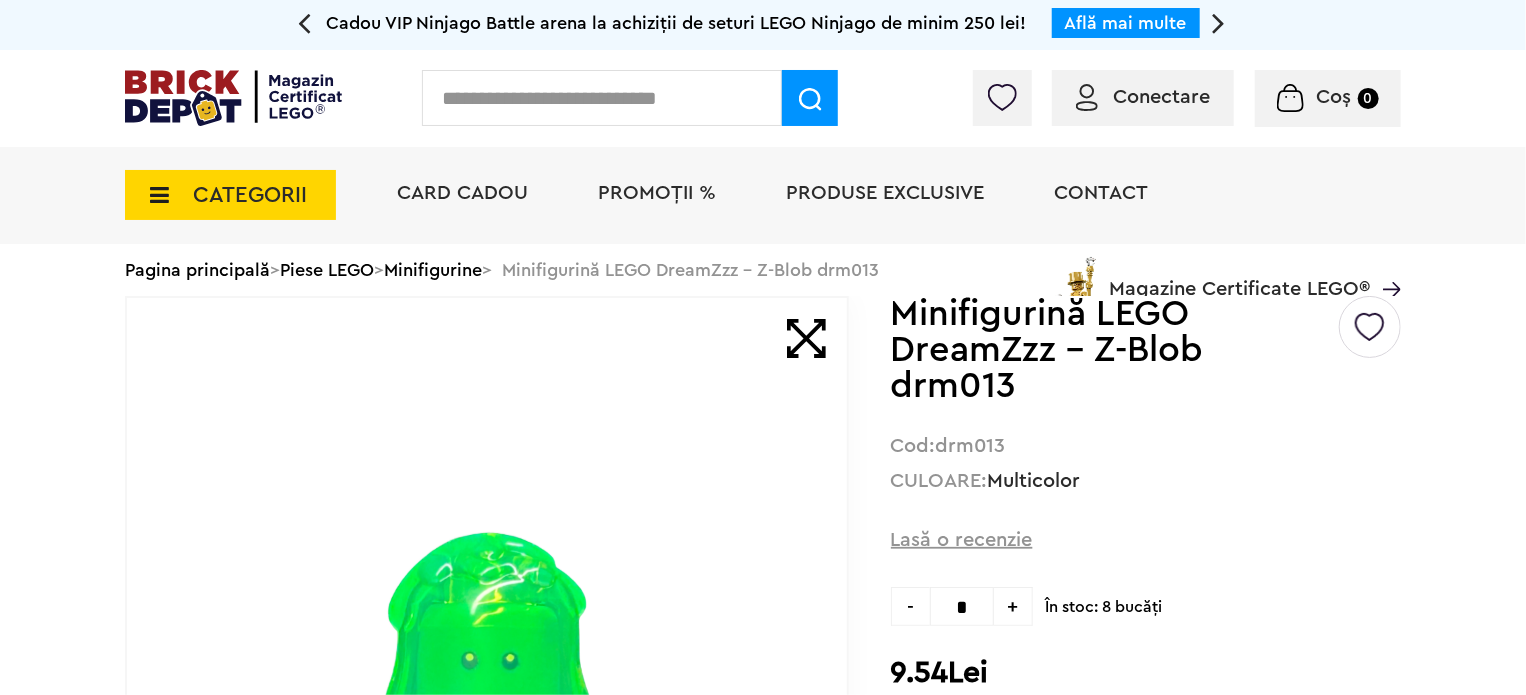 click on "CATEGORII" at bounding box center (230, 195) 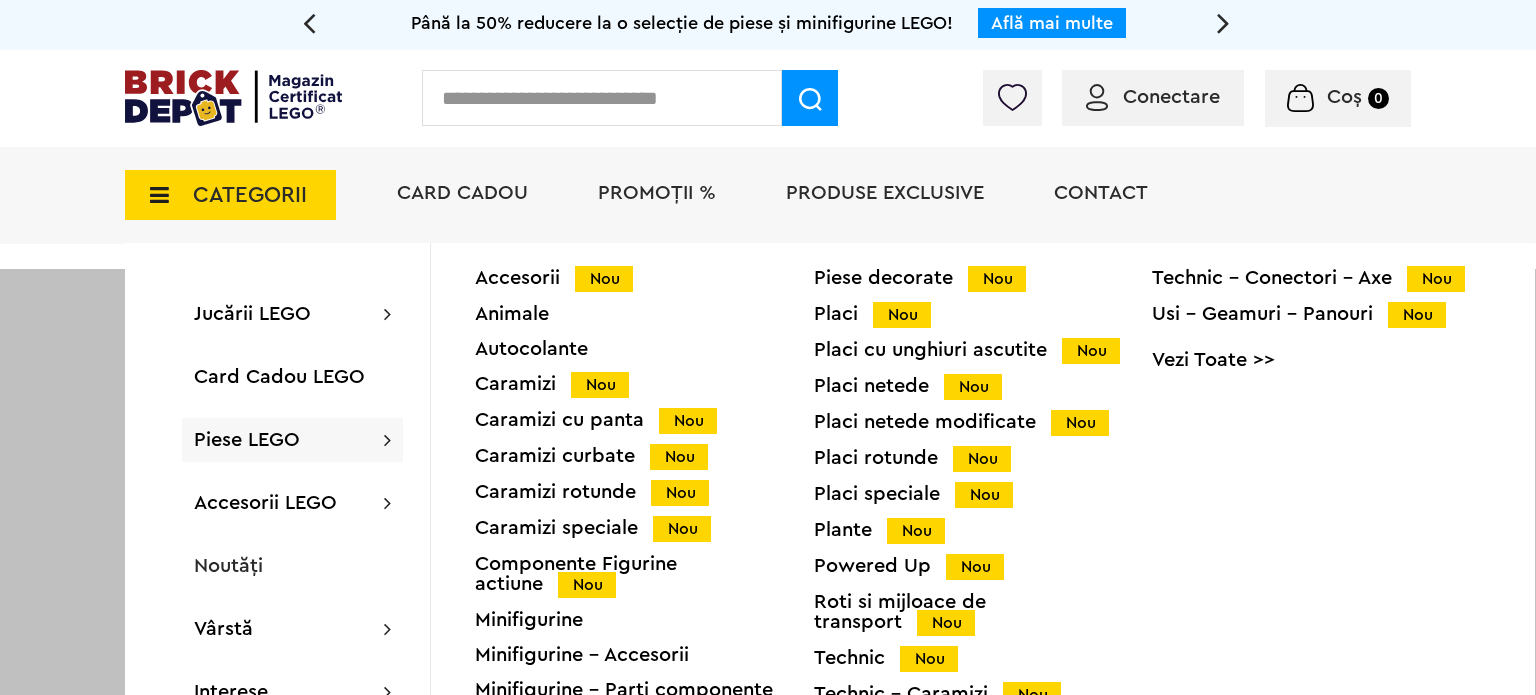 click on "Piese LEGO
Accesorii Nou Animale Autocolante Caramizi Nou Caramizi cu panta Nou Caramizi curbate Nou Caramizi rotunde Nou Caramizi speciale Nou Componente Figurine actiune Nou Minifigurine Minifigurine - Accesorii Minifigurine - Parti componente Piese decorate Nou Placi Nou Placi cu unghiuri ascutite Nou Placi netede Nou Placi netede modificate Nou Placi rotunde Nou Placi speciale Nou Plante Nou Powered Up Nou Roti si mijloace de transport Nou Technic Nou Technic - Caramizi Nou Technic - Conectori - Axe Nou Usi - Geamuri - Panouri Nou Vezi Toate >>" at bounding box center [292, 440] 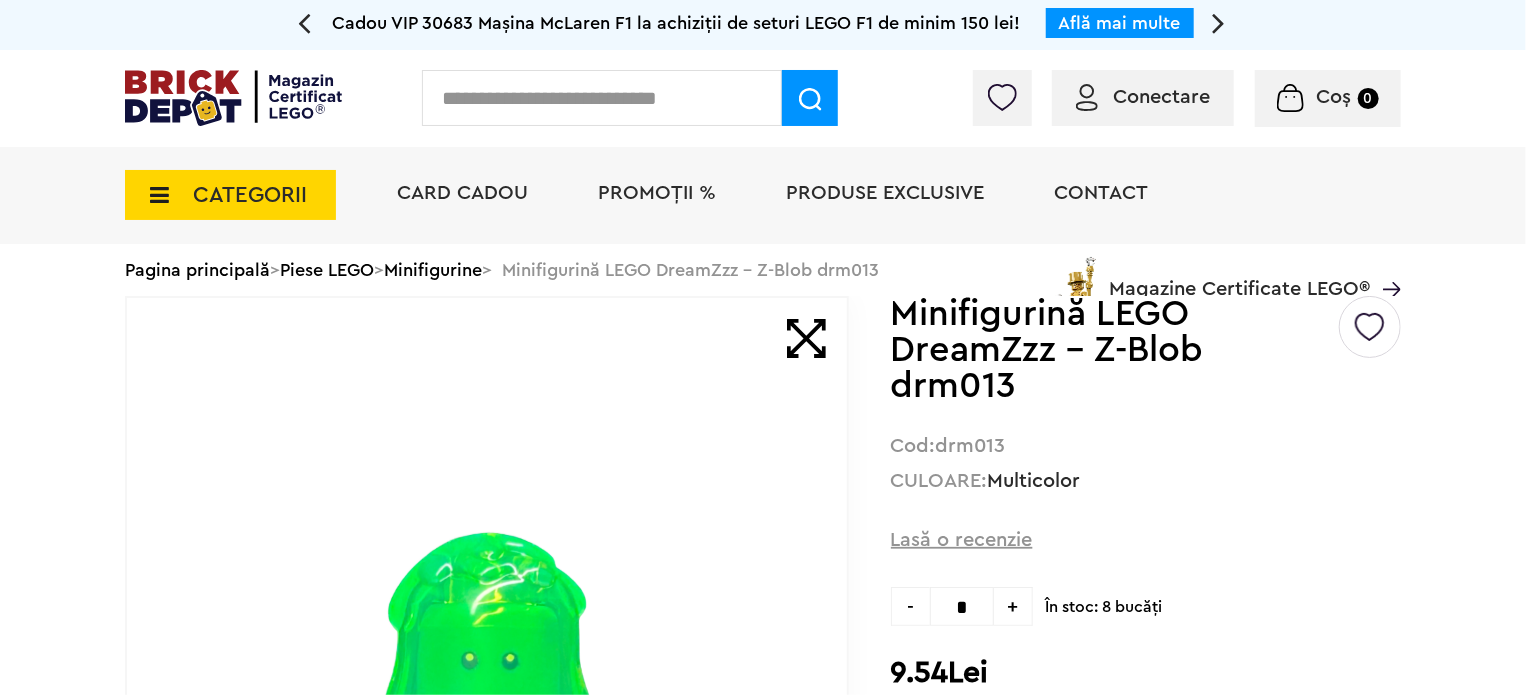 click on "CATEGORII" at bounding box center [250, 195] 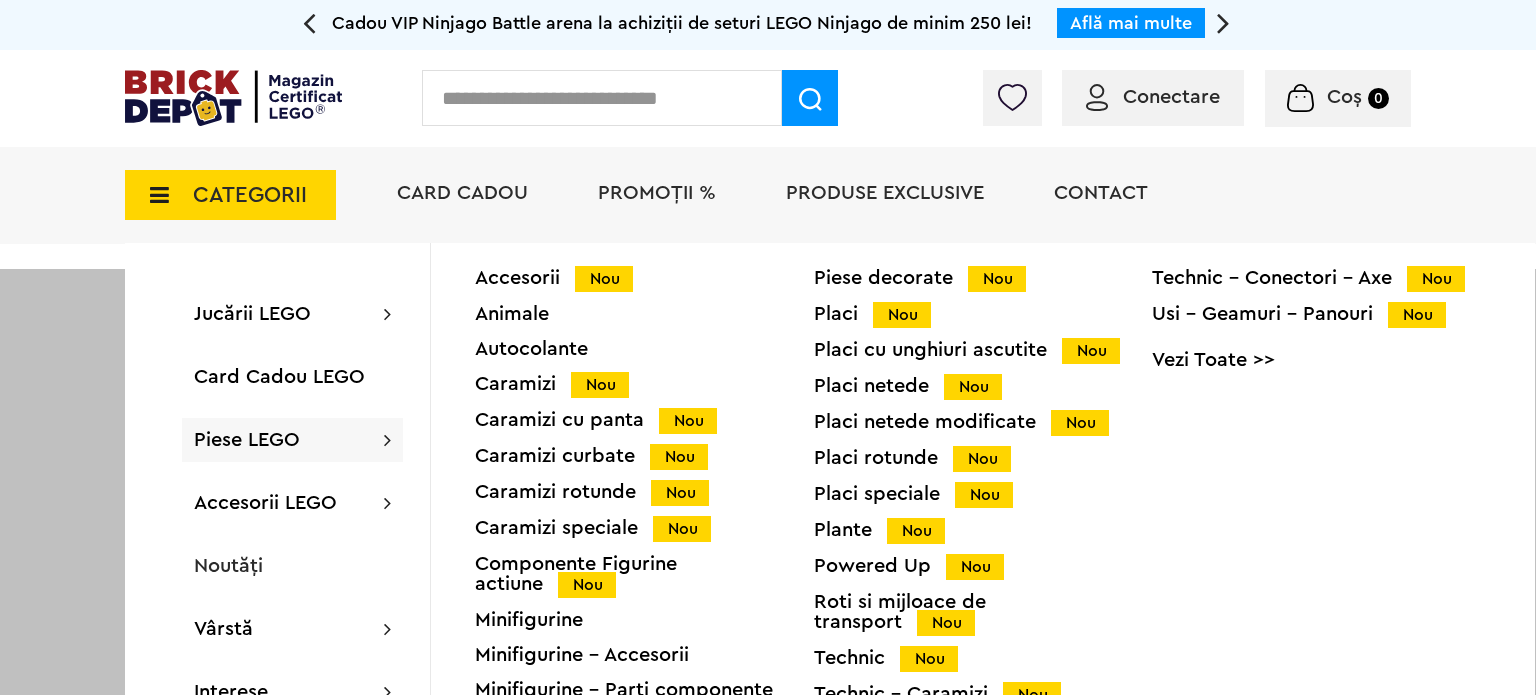 click on "Minifigurine" at bounding box center [644, 620] 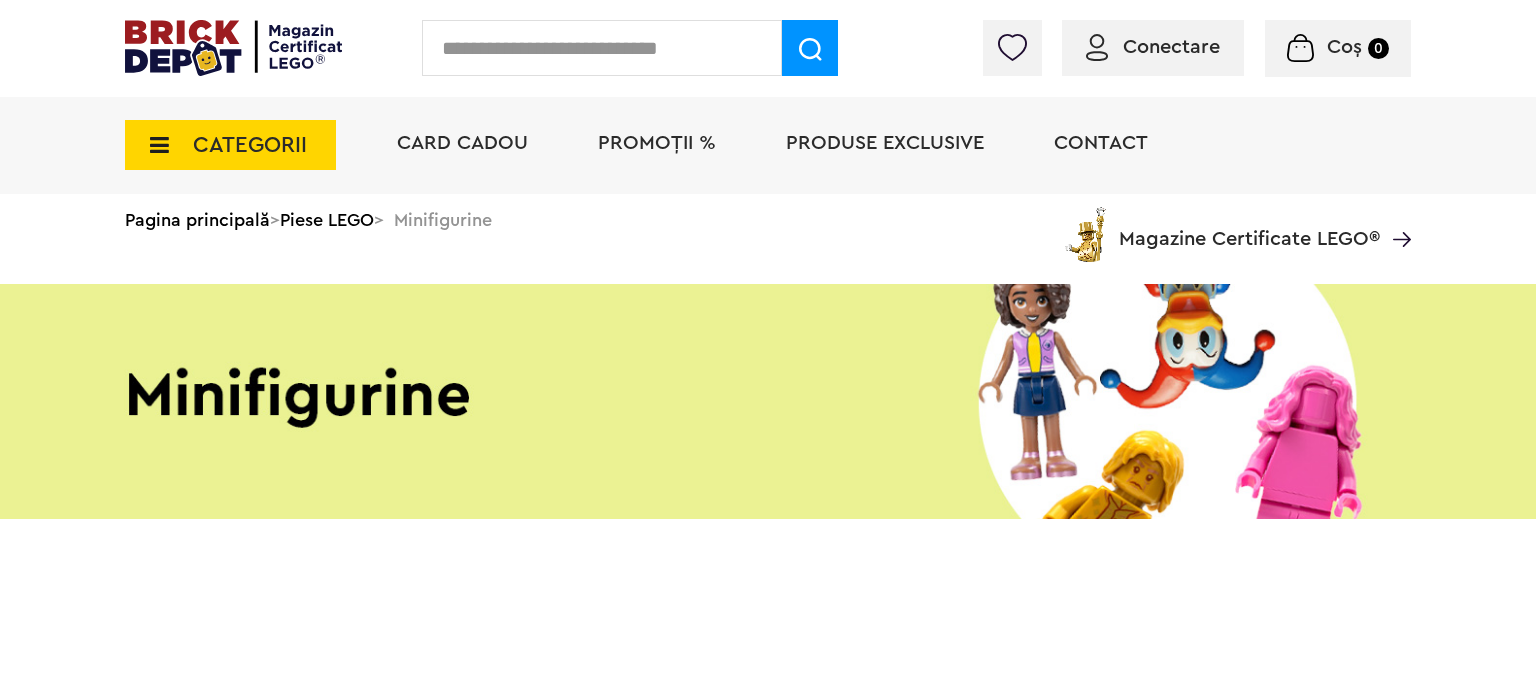 scroll, scrollTop: 0, scrollLeft: 0, axis: both 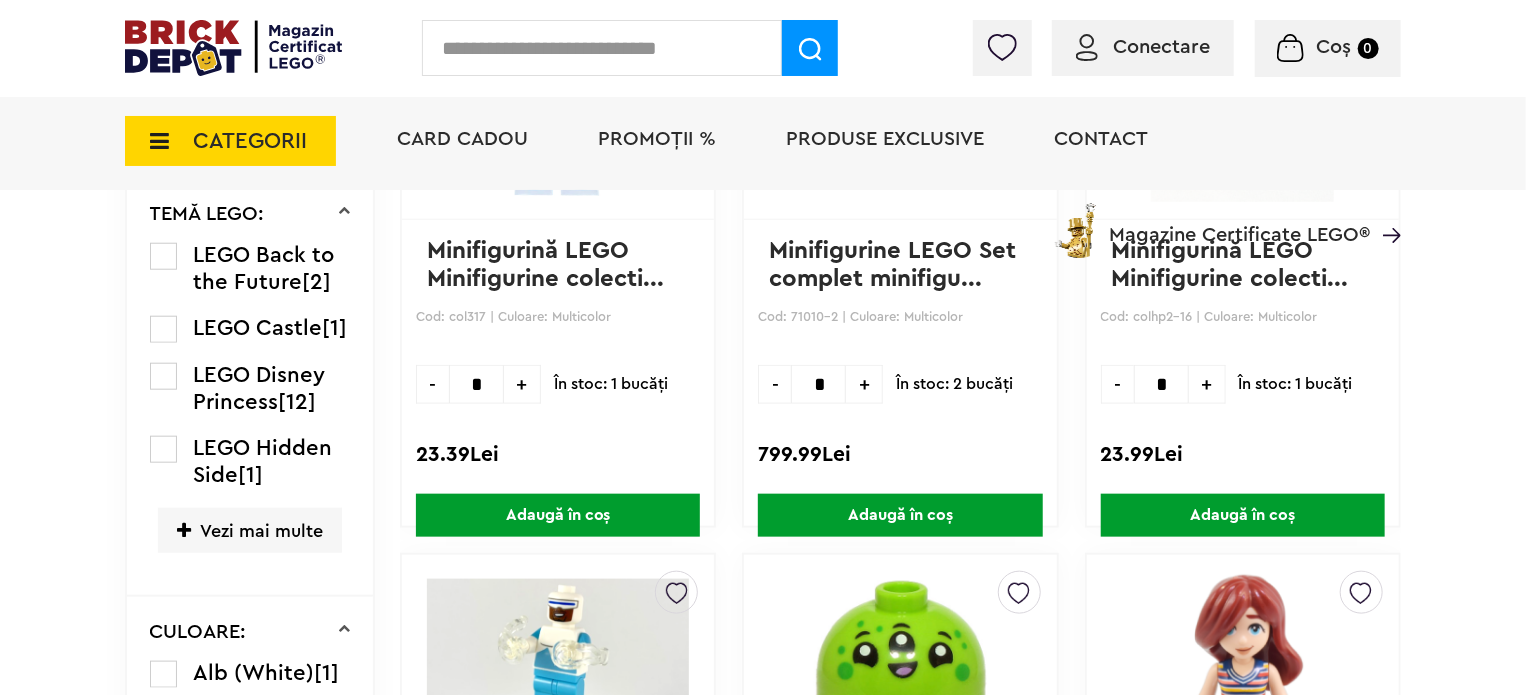 click on "Vezi mai multe" at bounding box center (250, 530) 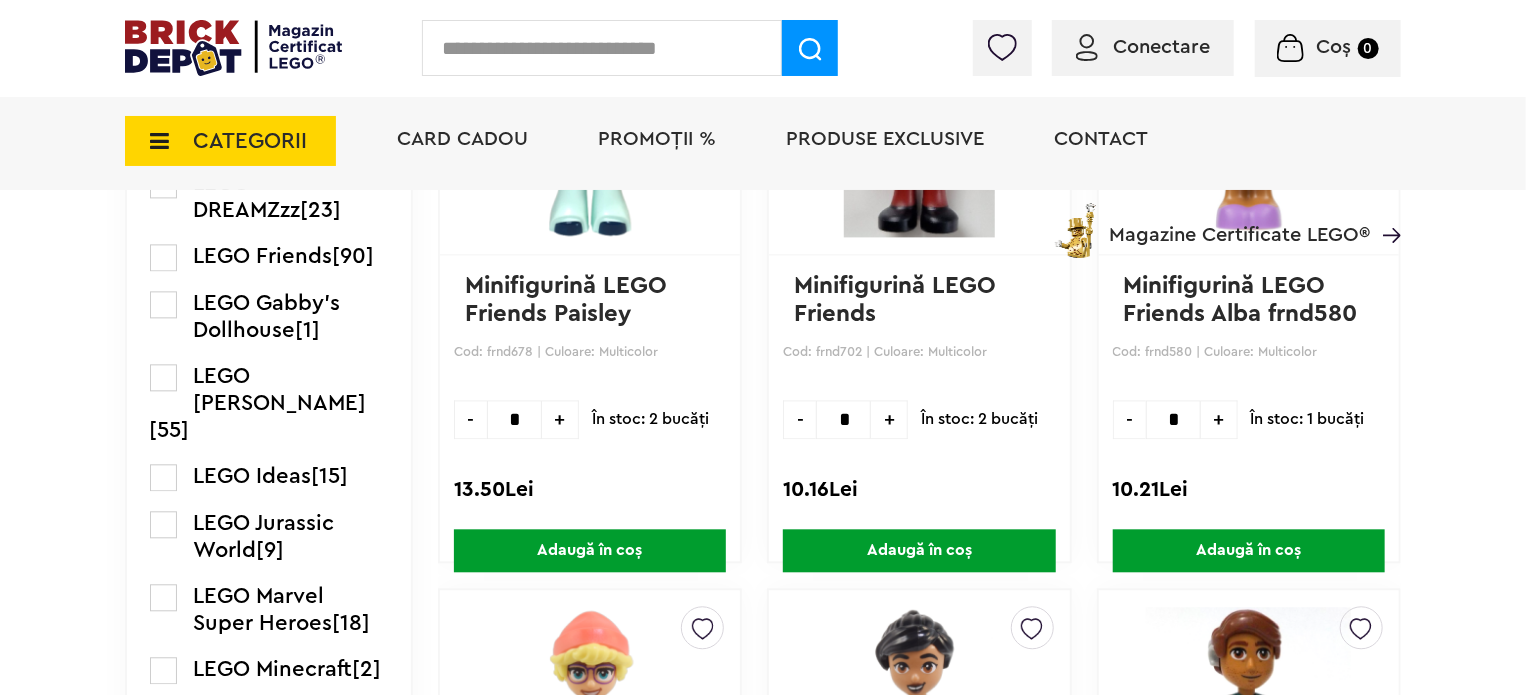 scroll, scrollTop: 2049, scrollLeft: 0, axis: vertical 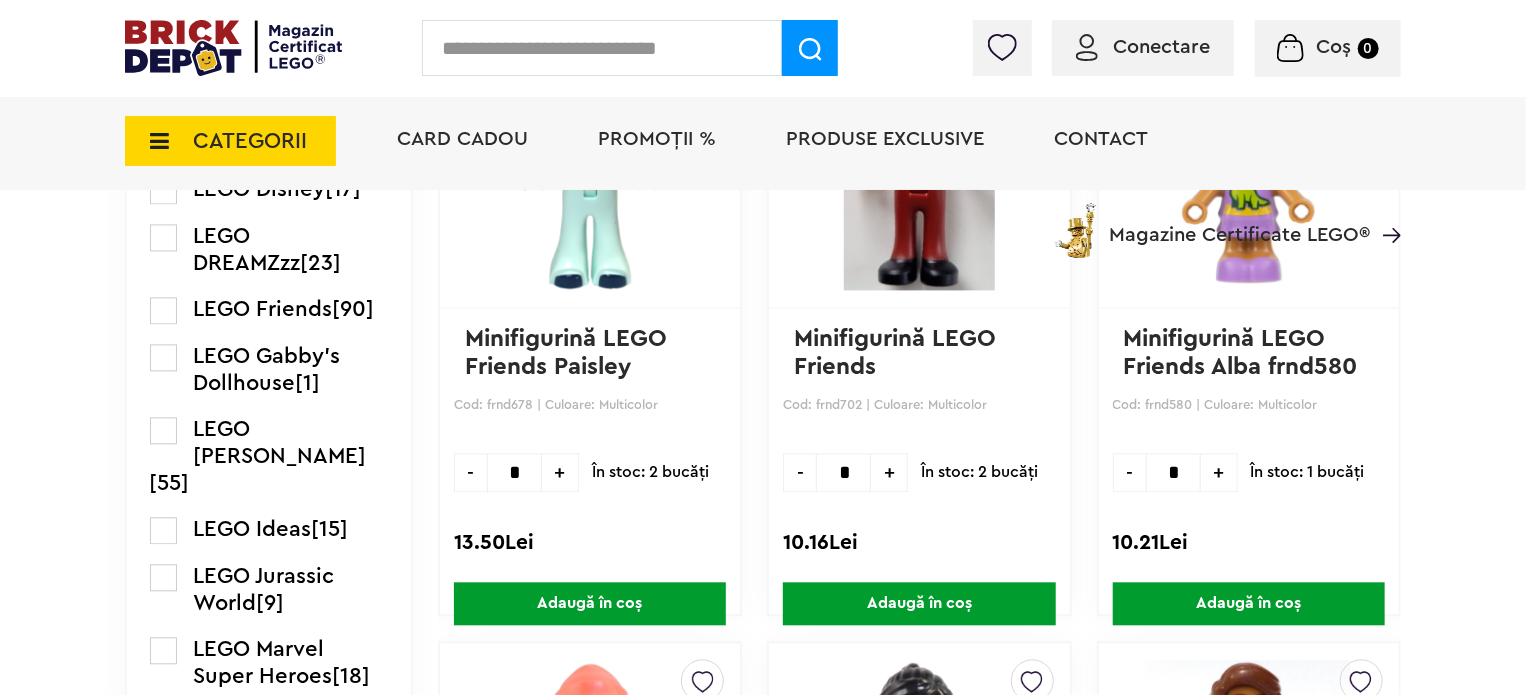 click at bounding box center [163, 237] 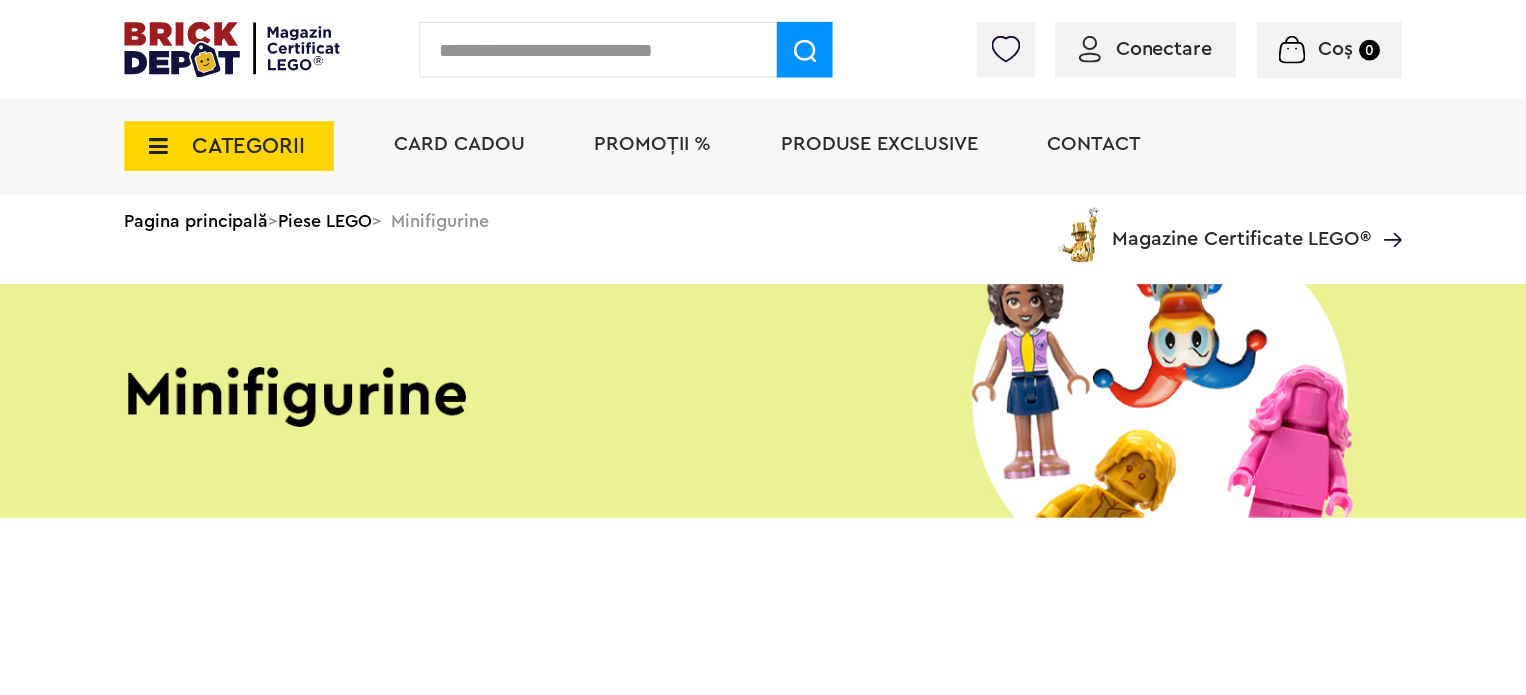 scroll, scrollTop: 0, scrollLeft: 0, axis: both 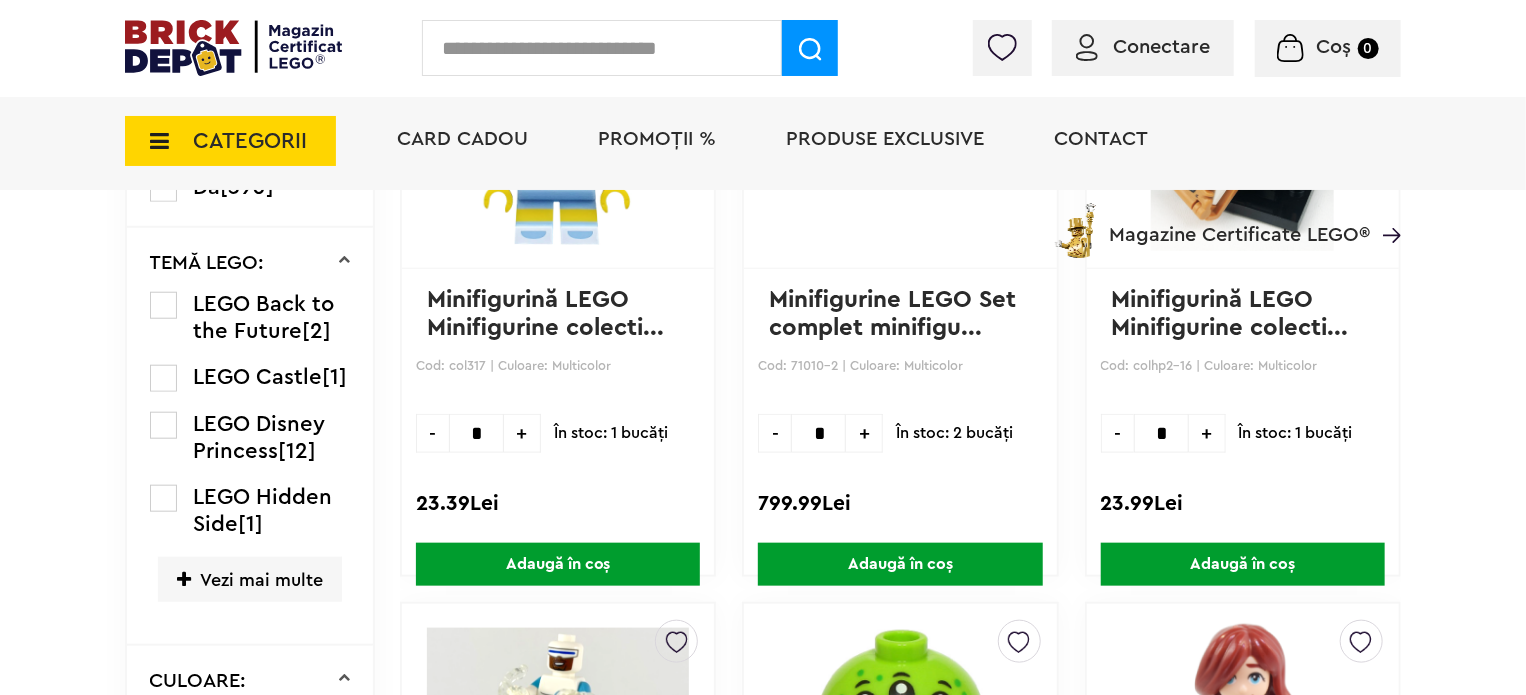 click on "Vezi mai multe" at bounding box center [250, 579] 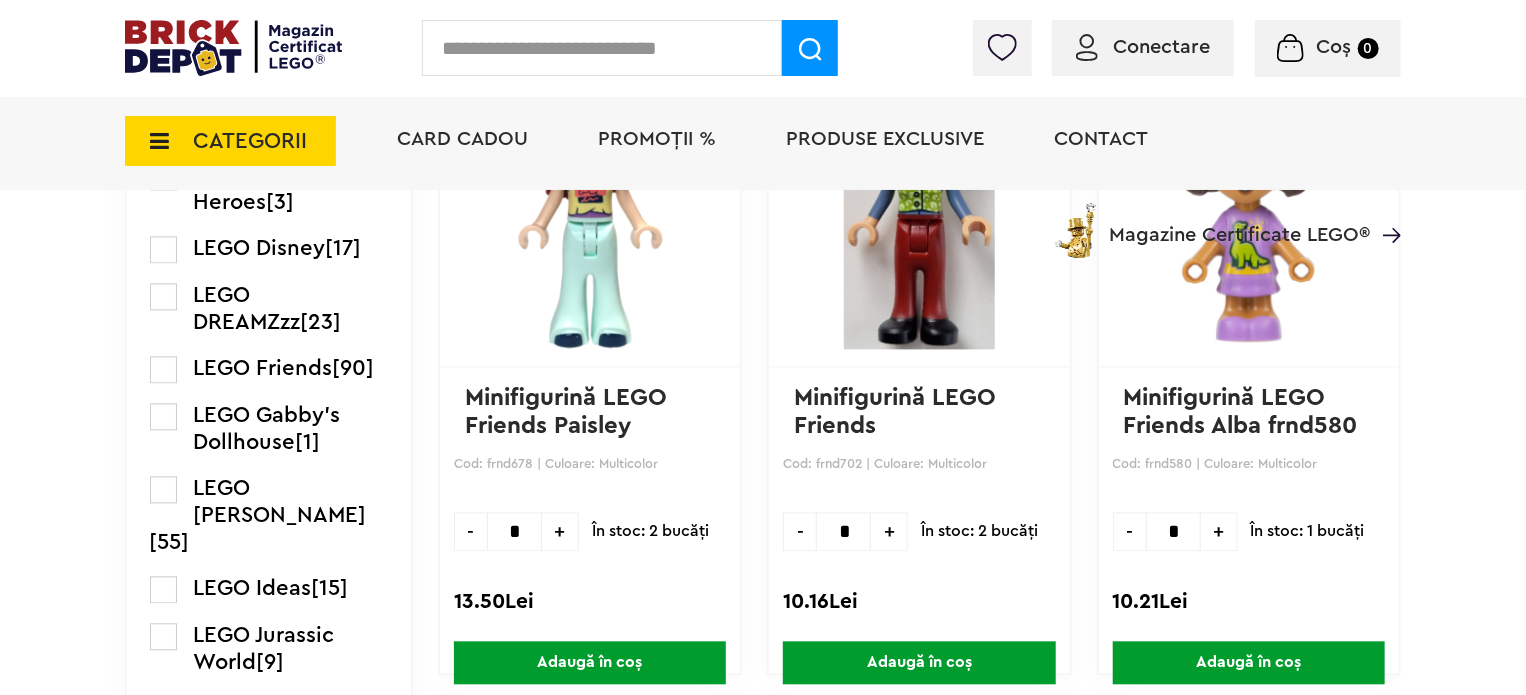 scroll, scrollTop: 2000, scrollLeft: 0, axis: vertical 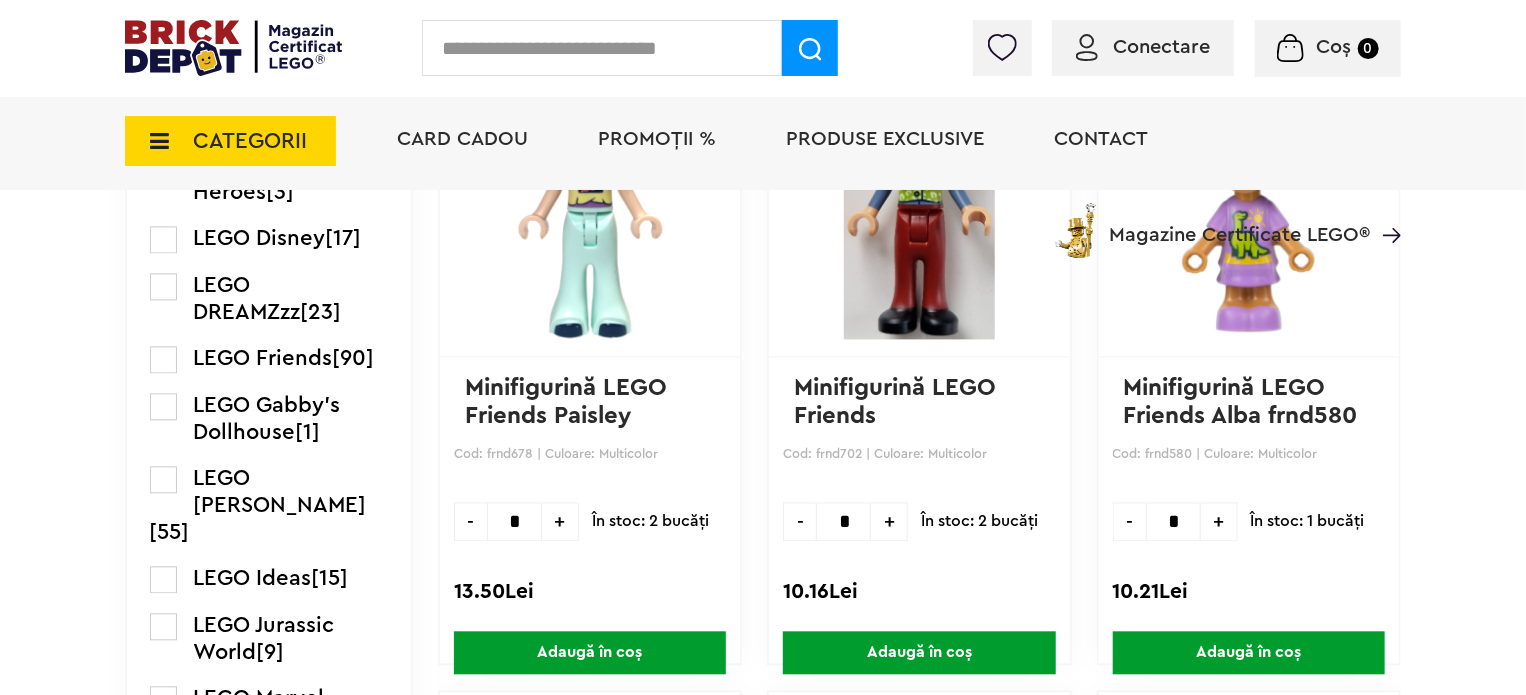 click at bounding box center (163, 286) 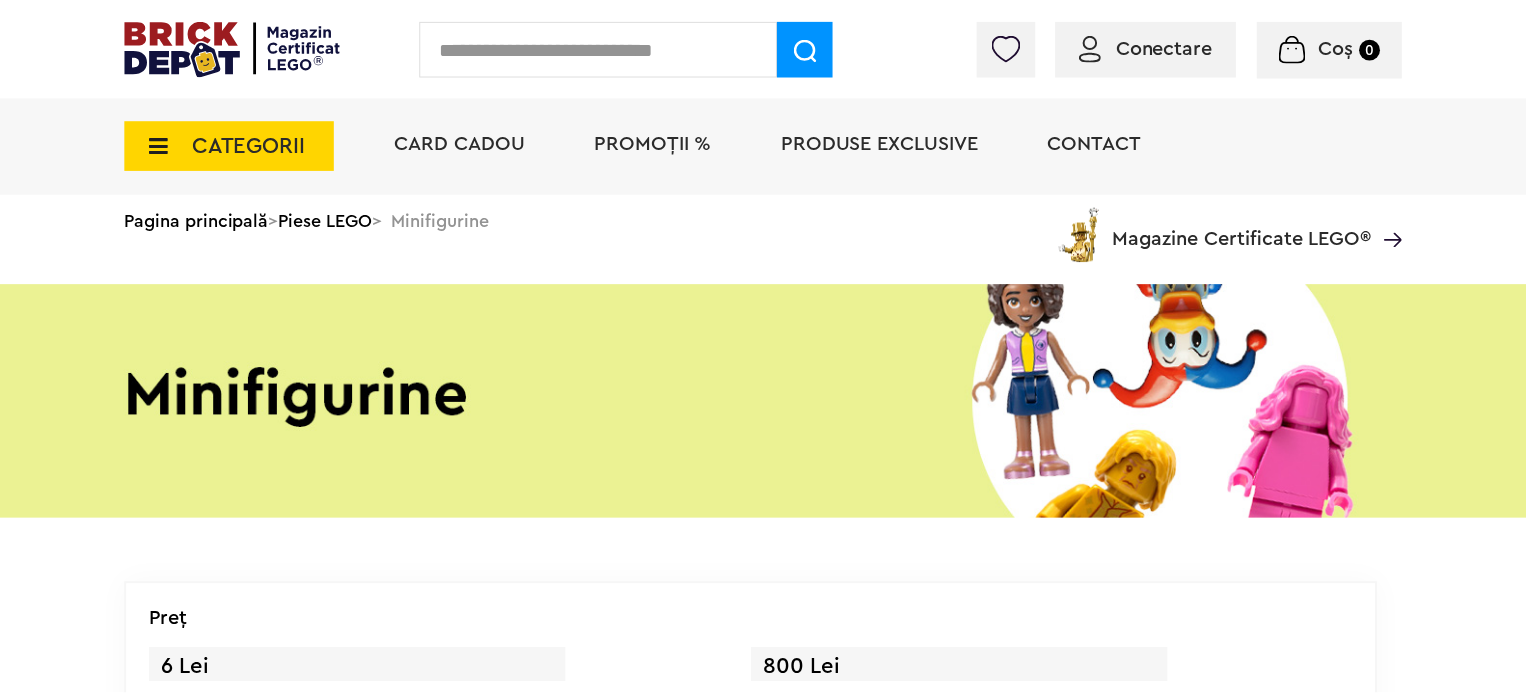 scroll, scrollTop: 0, scrollLeft: 0, axis: both 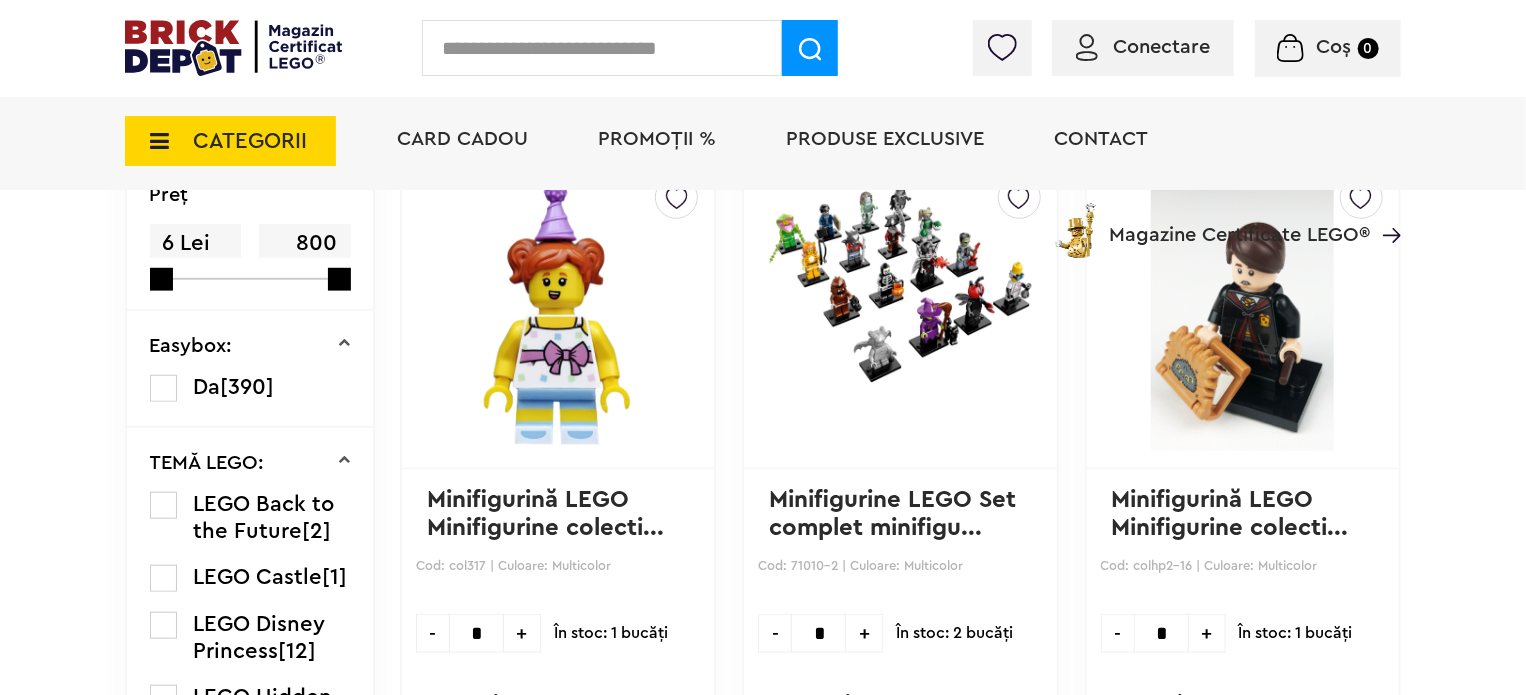 click at bounding box center [900, 283] 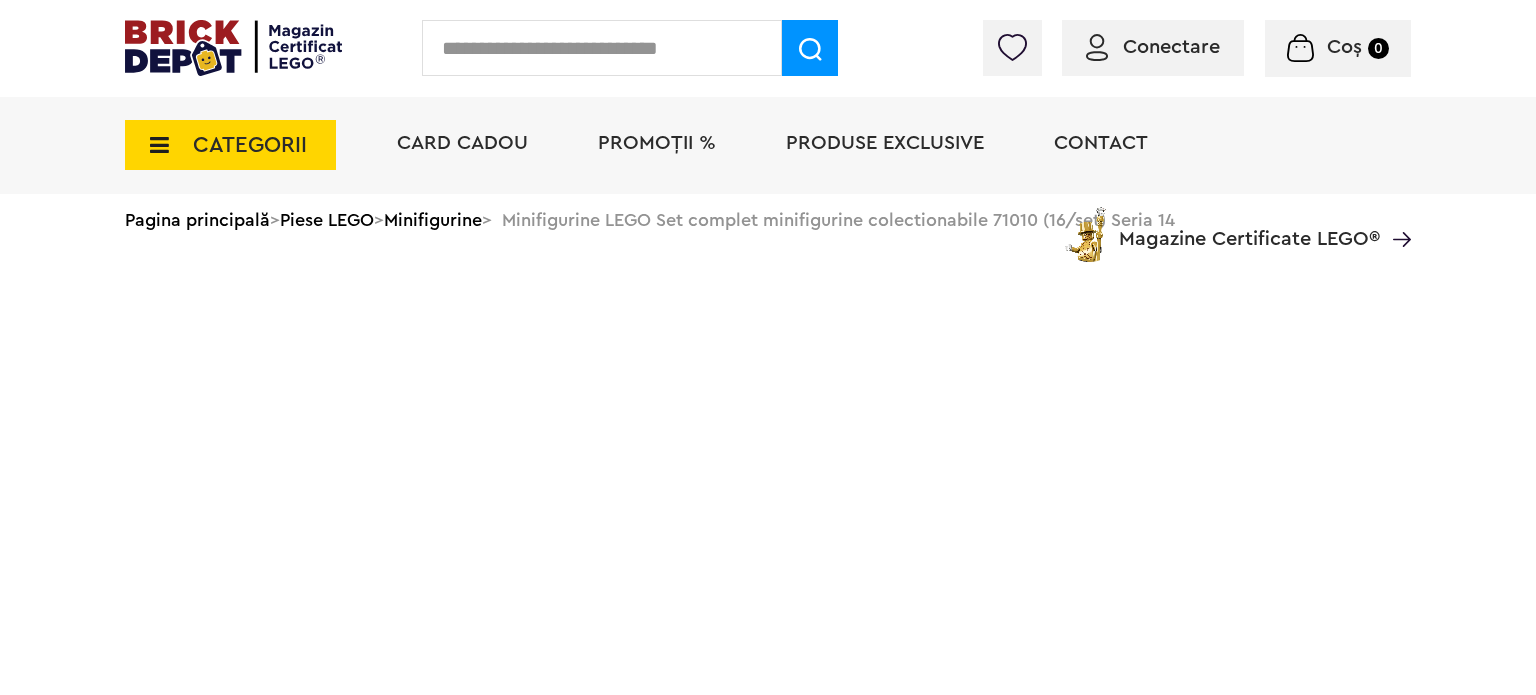 scroll, scrollTop: 0, scrollLeft: 0, axis: both 